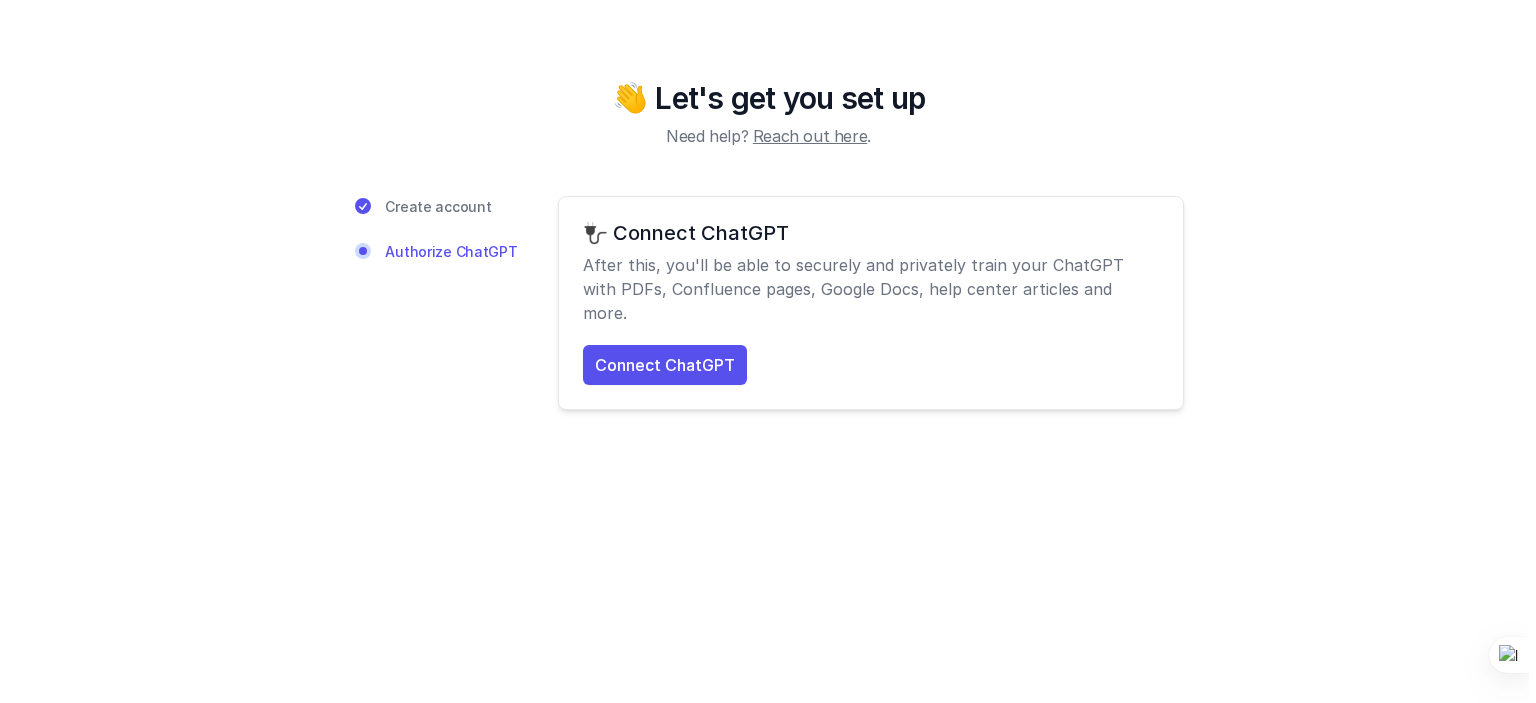 scroll, scrollTop: 0, scrollLeft: 0, axis: both 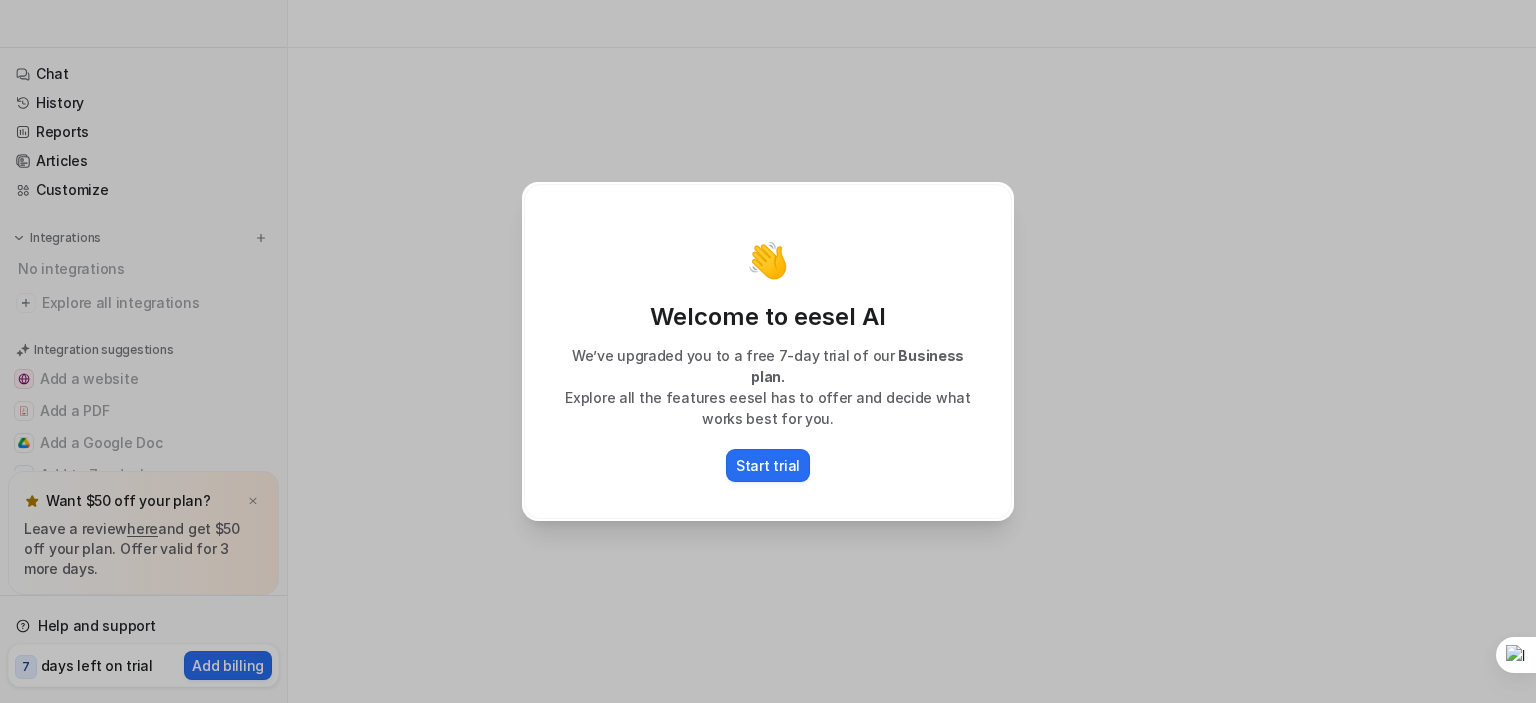 click on "👋 Welcome to eesel AI We’ve upgraded you to a free 7-day trial of our   Business plan.  Explore all the features eesel has to offer and decide what works best for you. Start trial" at bounding box center (768, 351) 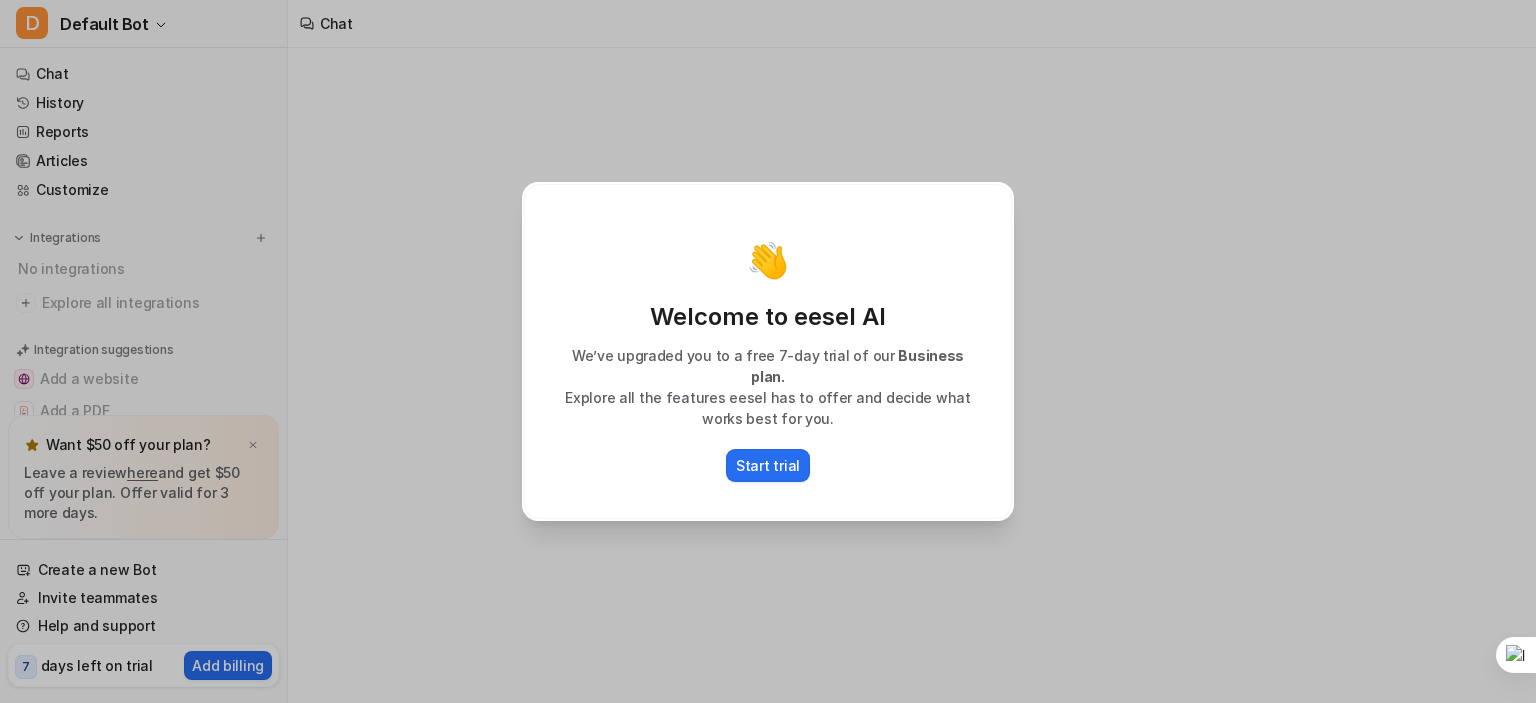 click on "👋 Welcome to eesel AI We’ve upgraded you to a free 7-day trial of our   Business plan.  Explore all the features eesel has to offer and decide what works best for you. Start trial" at bounding box center [768, 351] 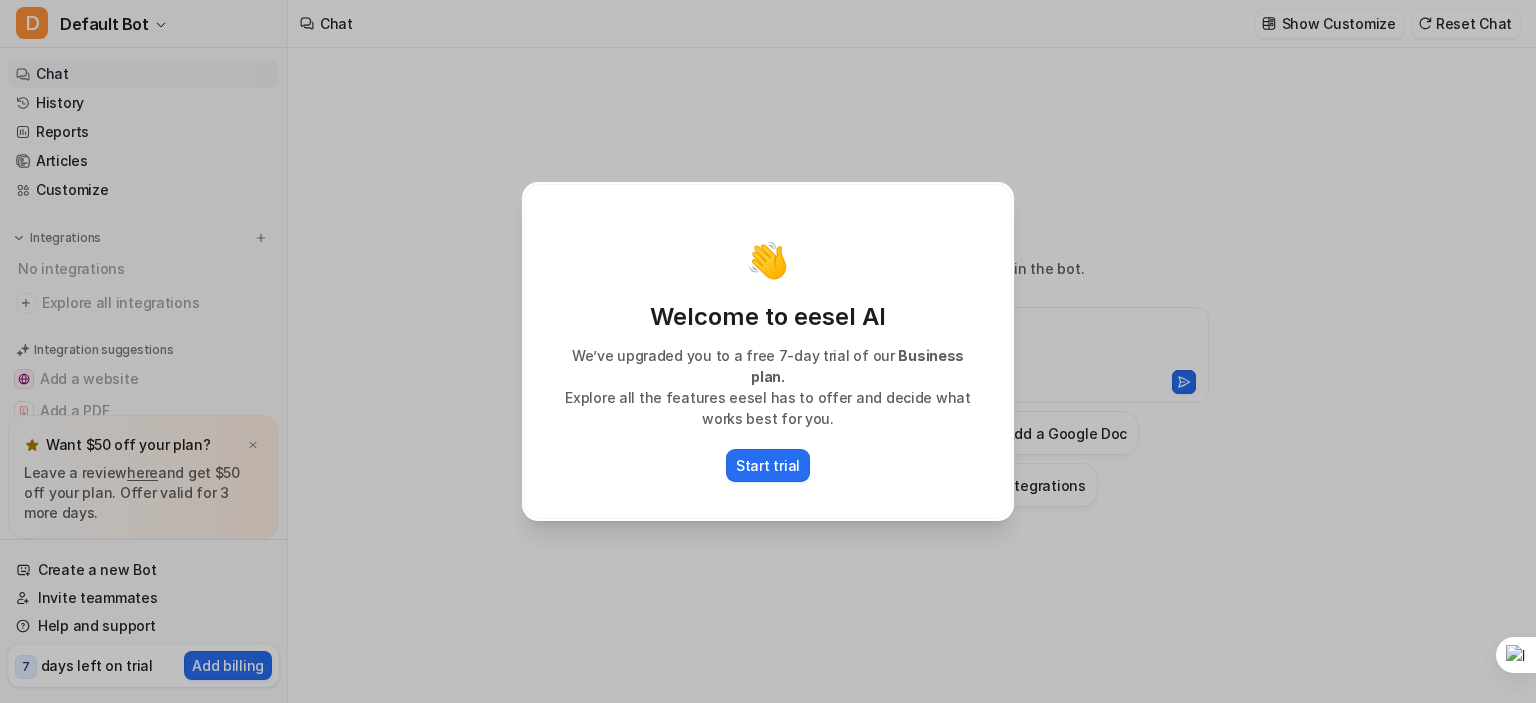 type on "**********" 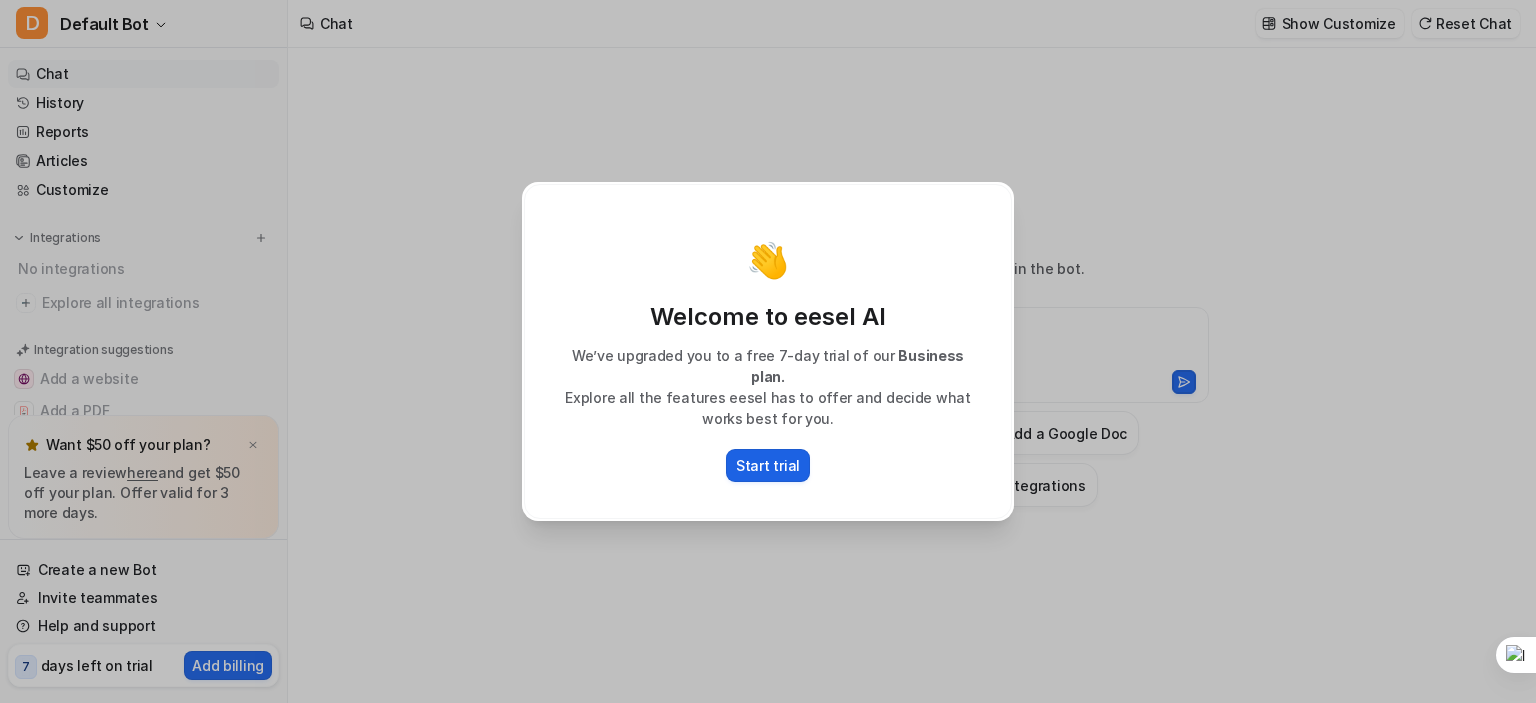 click on "Start trial" at bounding box center [768, 465] 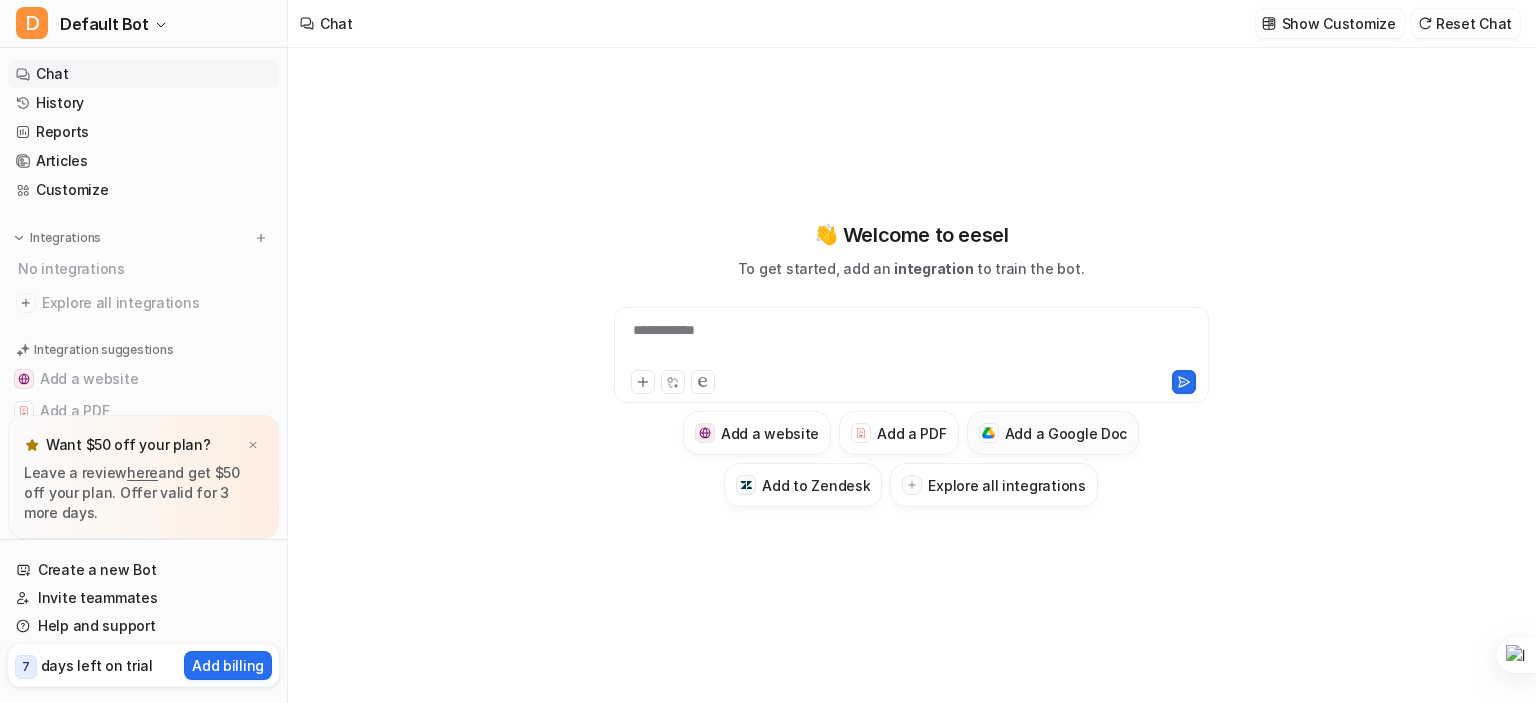 click on "Add a Google Doc" at bounding box center (1066, 433) 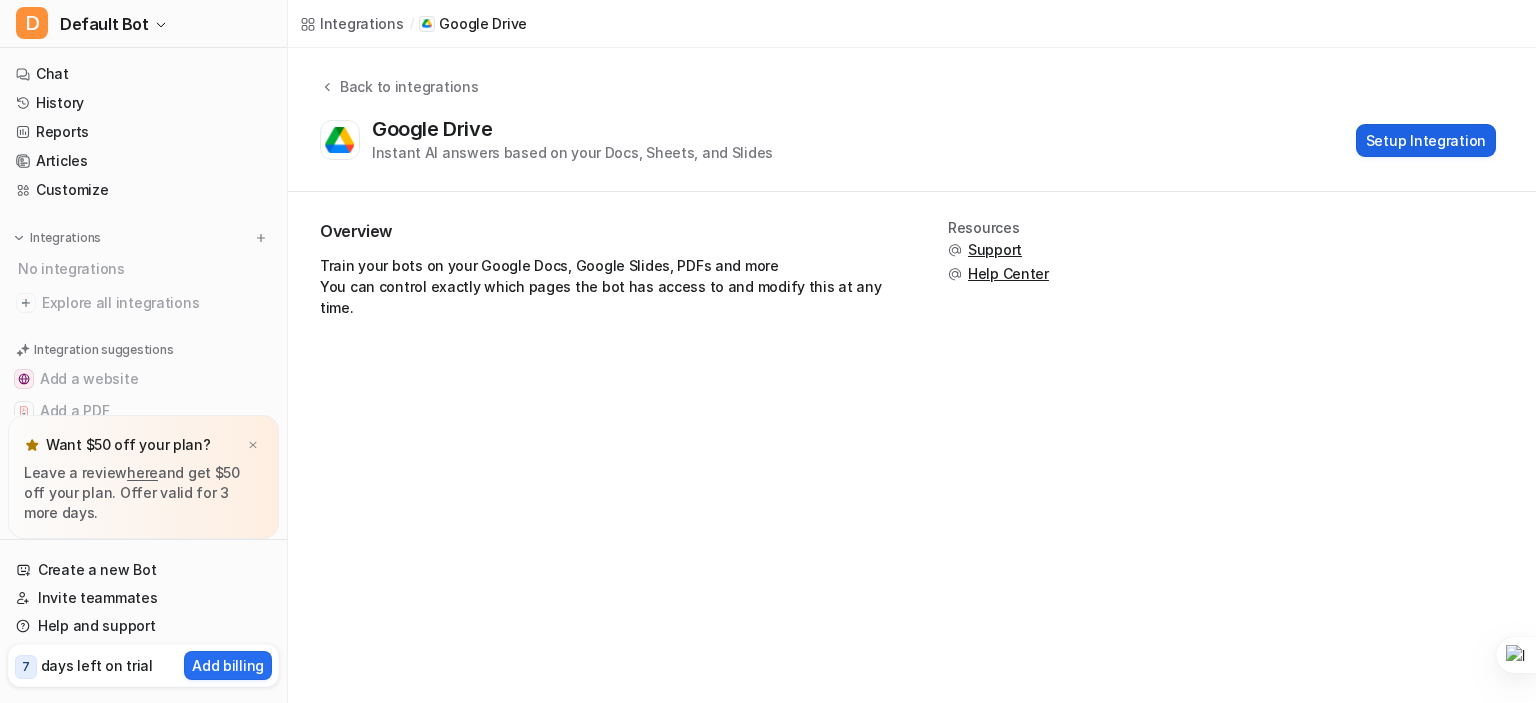 click on "Setup Integration" at bounding box center (1426, 140) 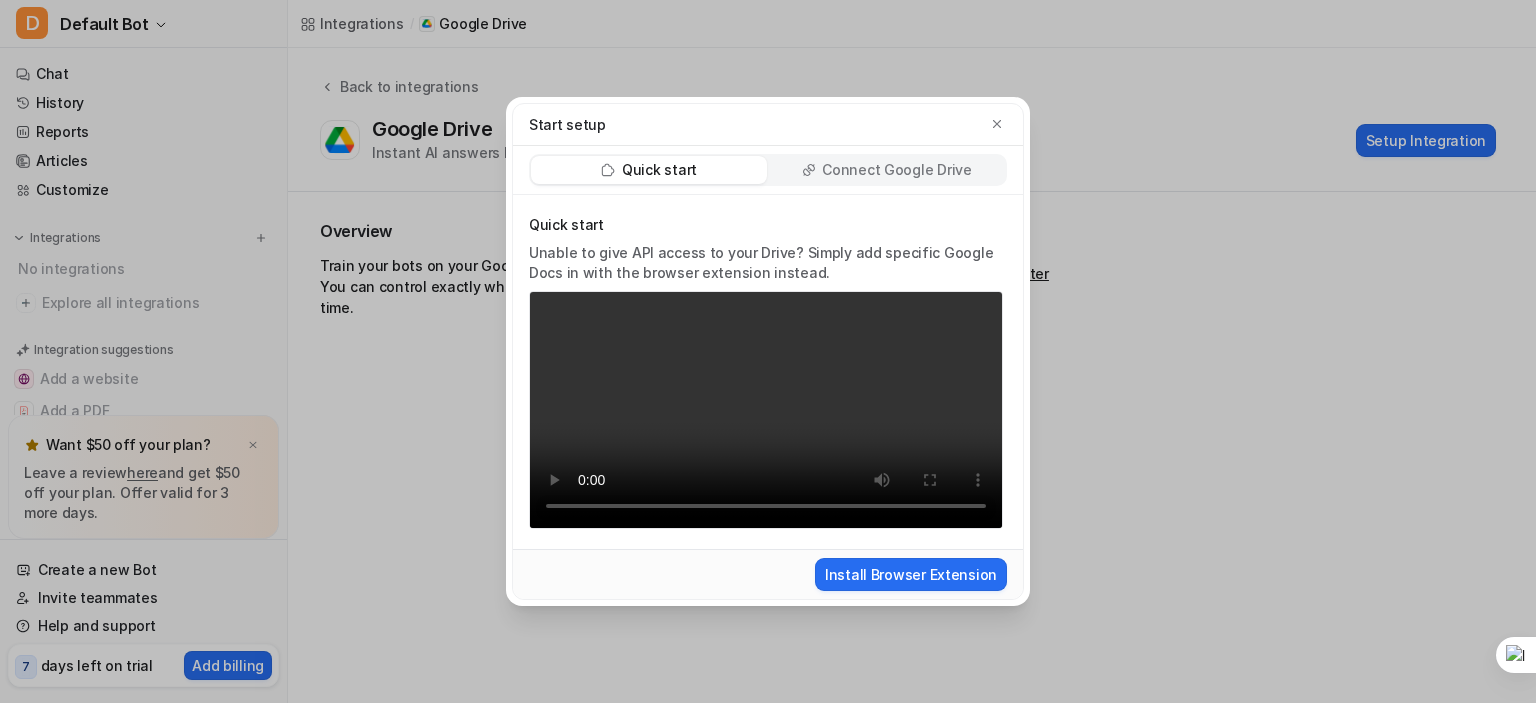 click on "Your browser does not support the video tag." at bounding box center [766, 410] 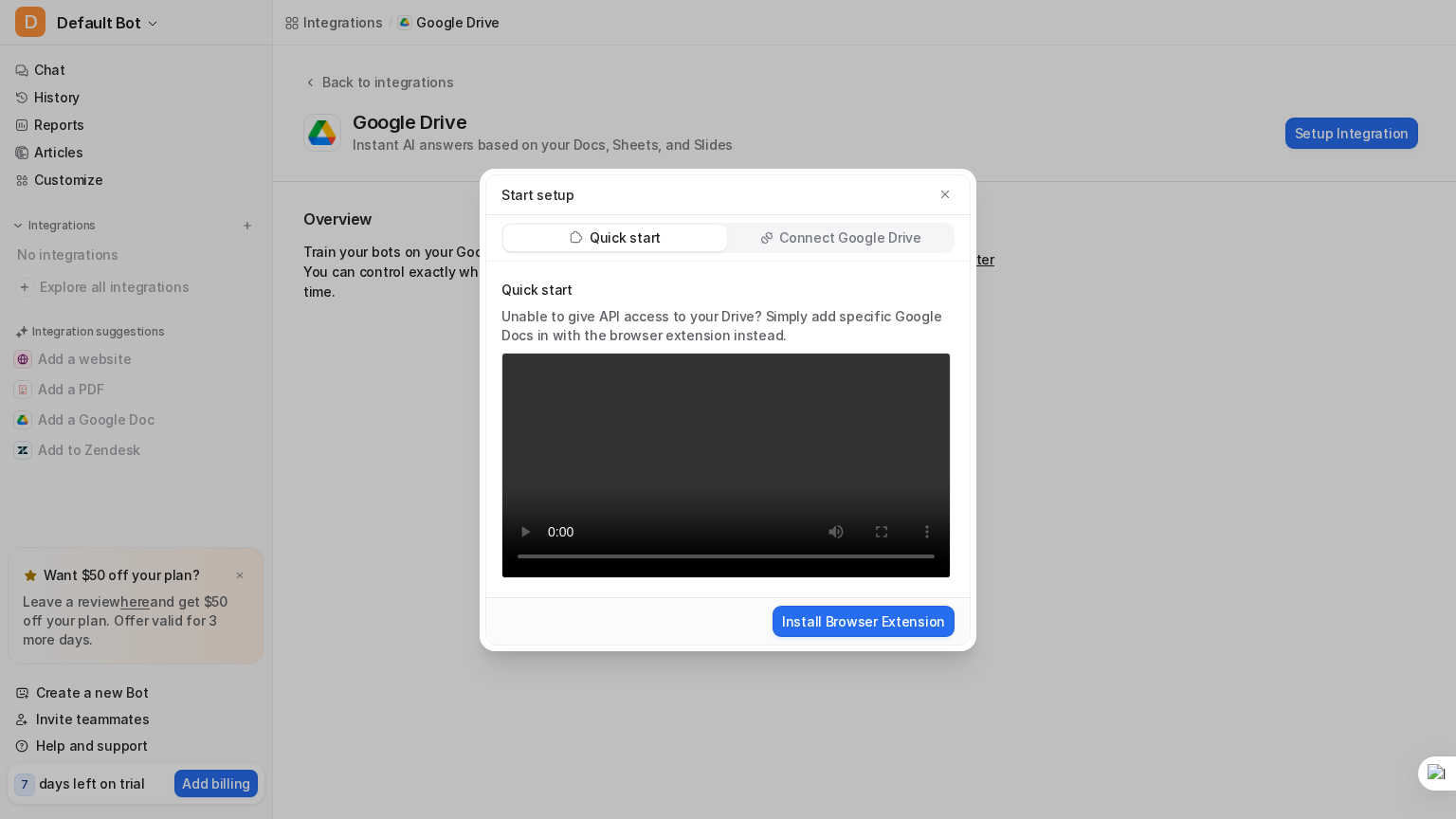 type 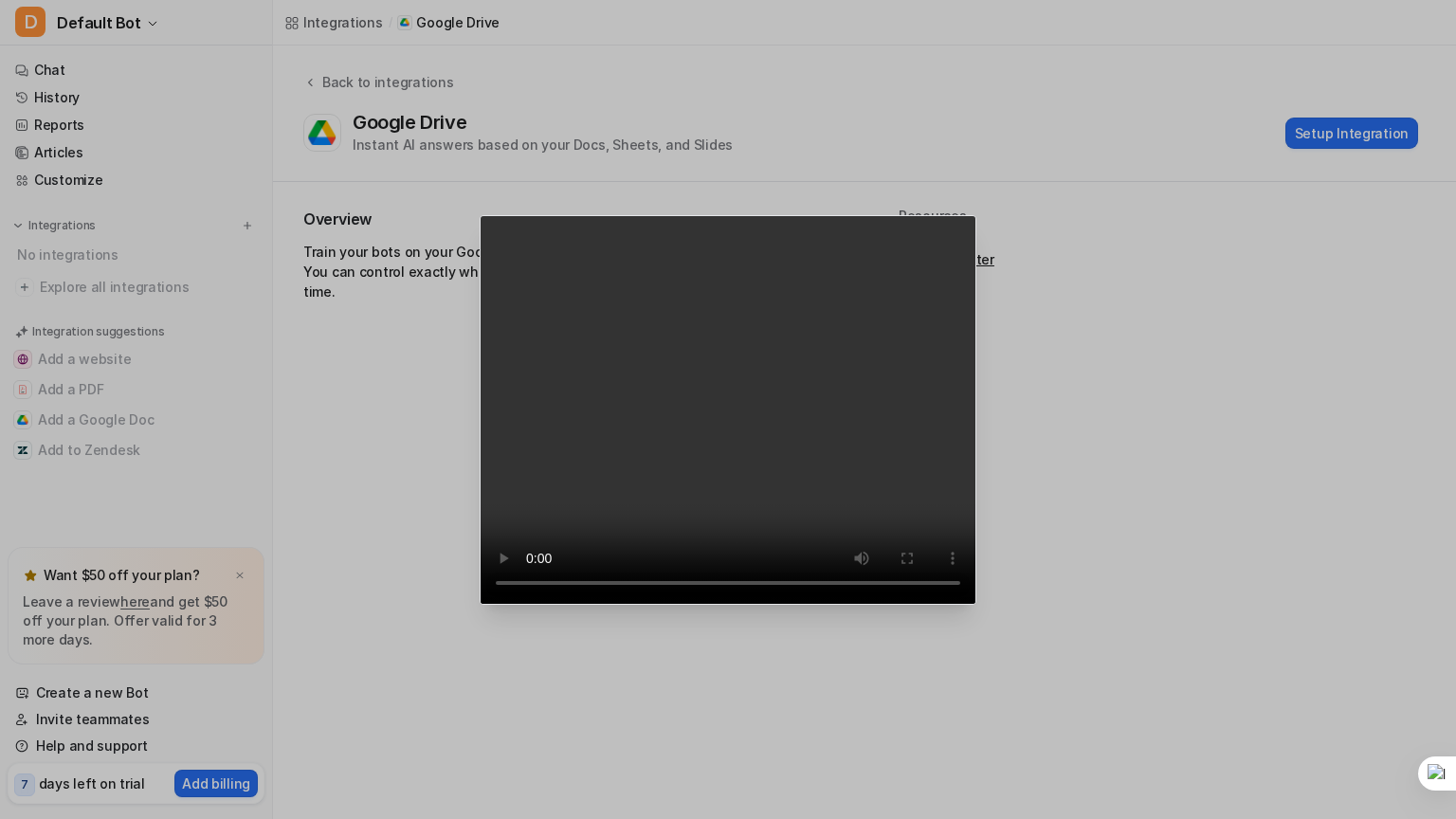 click on "Your browser does not support the video tag." at bounding box center [728, 410] 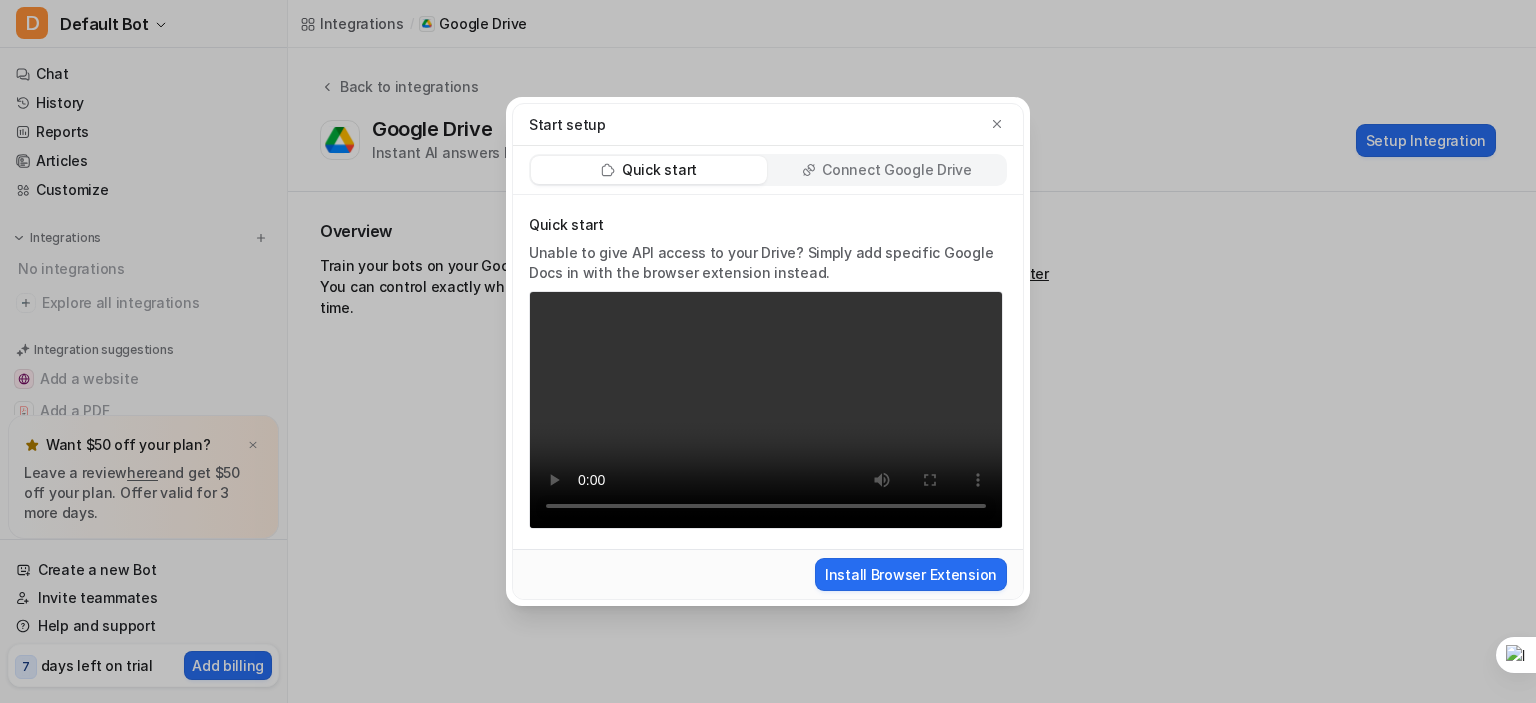 click on "Start setup Quick start Connect Google Drive Quick start Unable to give API access to your Drive? Simply add specific Google Docs in with the browser extension instead. Your browser does not support the video tag. Install Browser Extension" at bounding box center [768, 351] 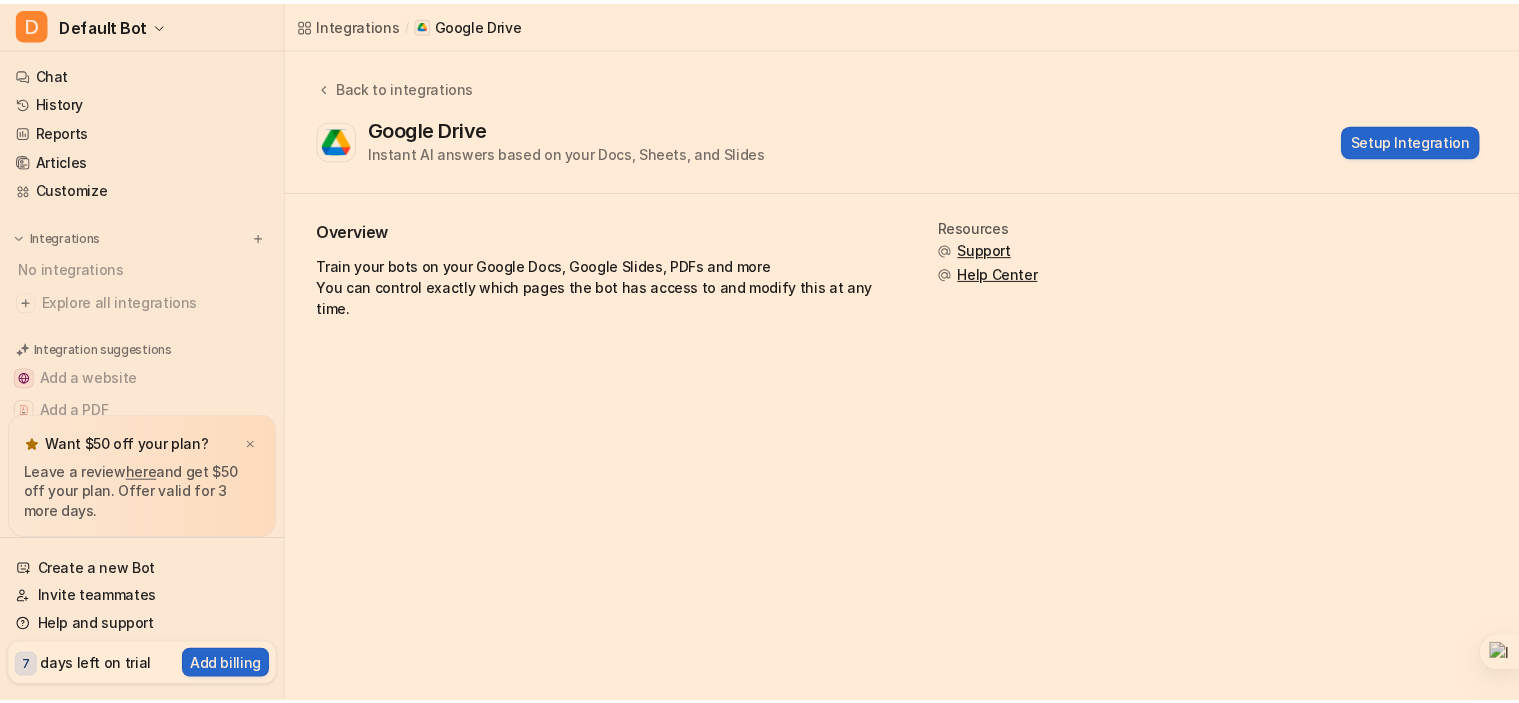 scroll, scrollTop: 0, scrollLeft: 0, axis: both 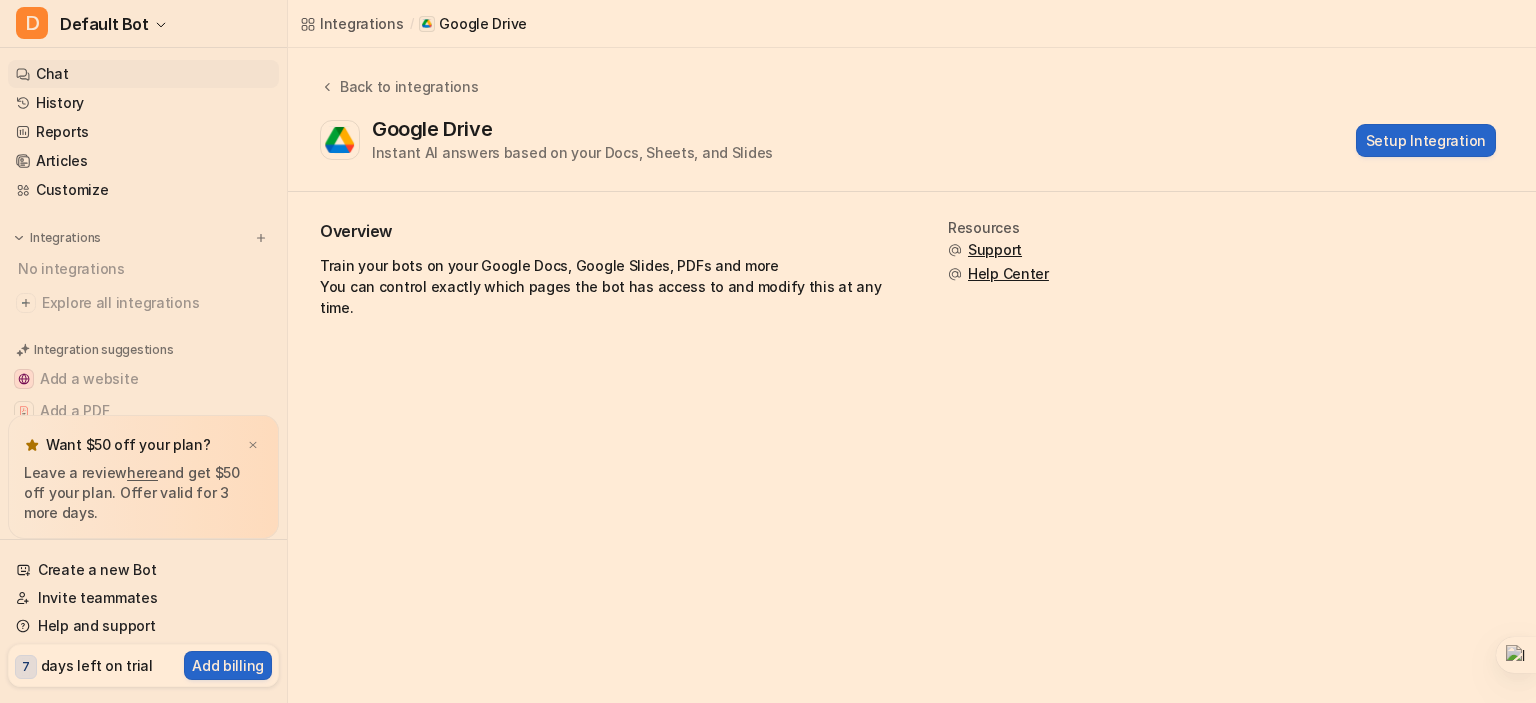 click on "Chat" at bounding box center [143, 74] 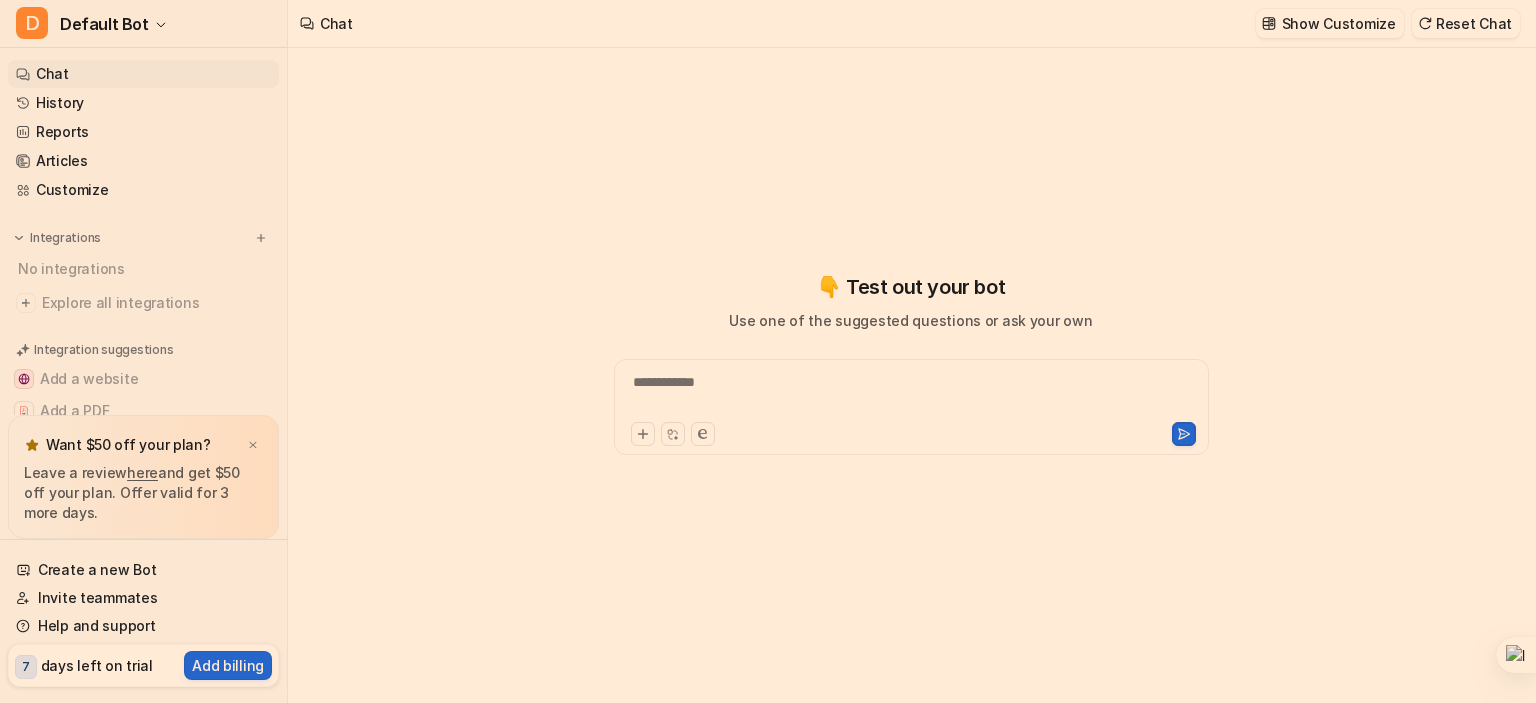 type on "**********" 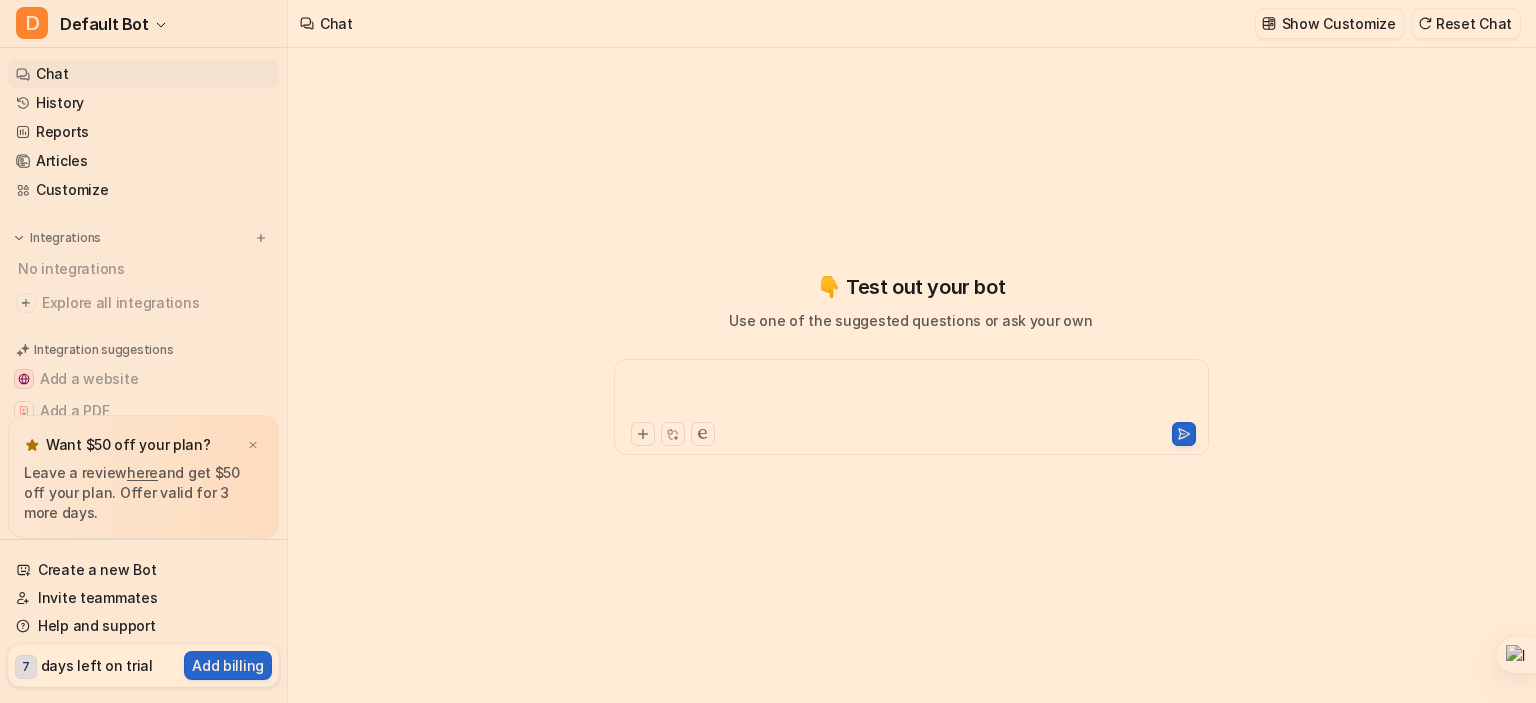 click at bounding box center [911, 395] 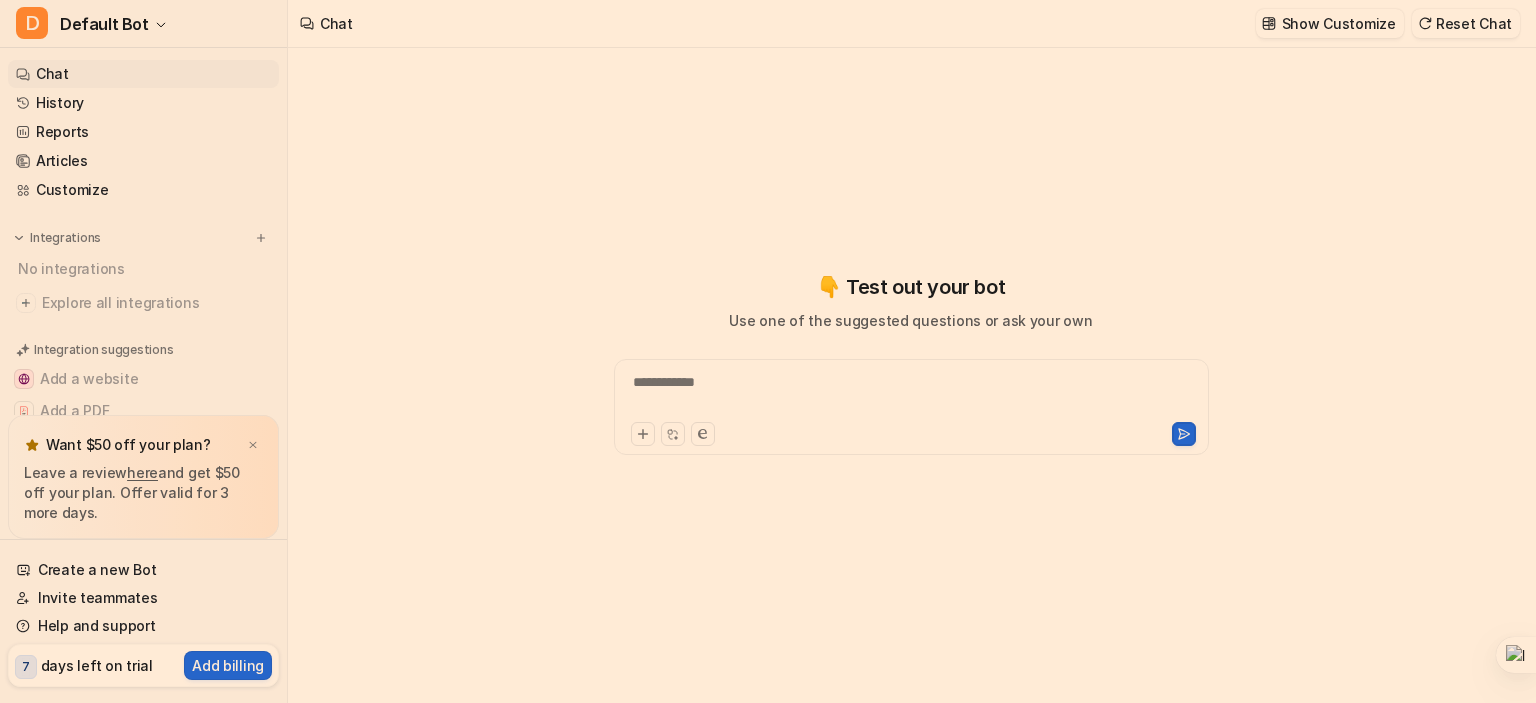 click on "Use one of the suggested questions or ask your own" at bounding box center [910, 320] 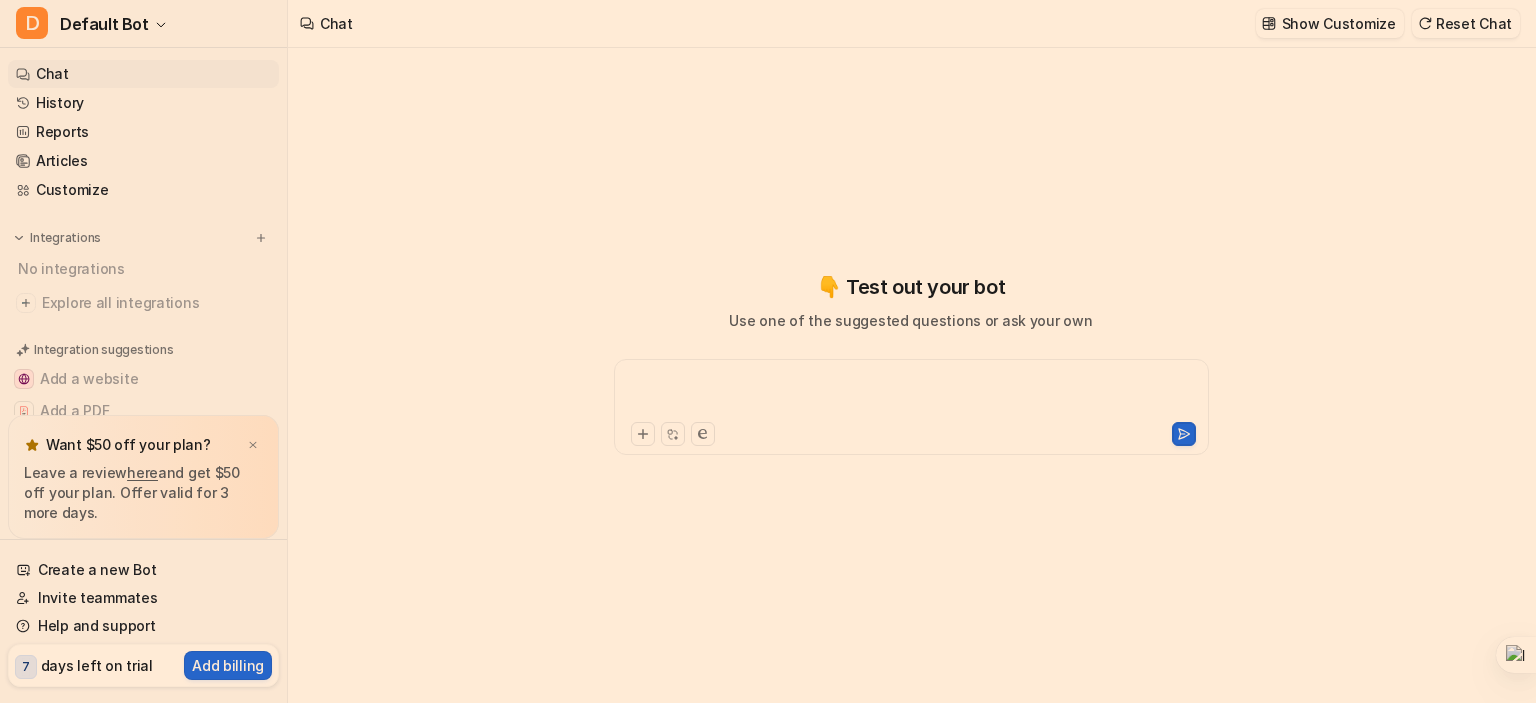 click at bounding box center [911, 395] 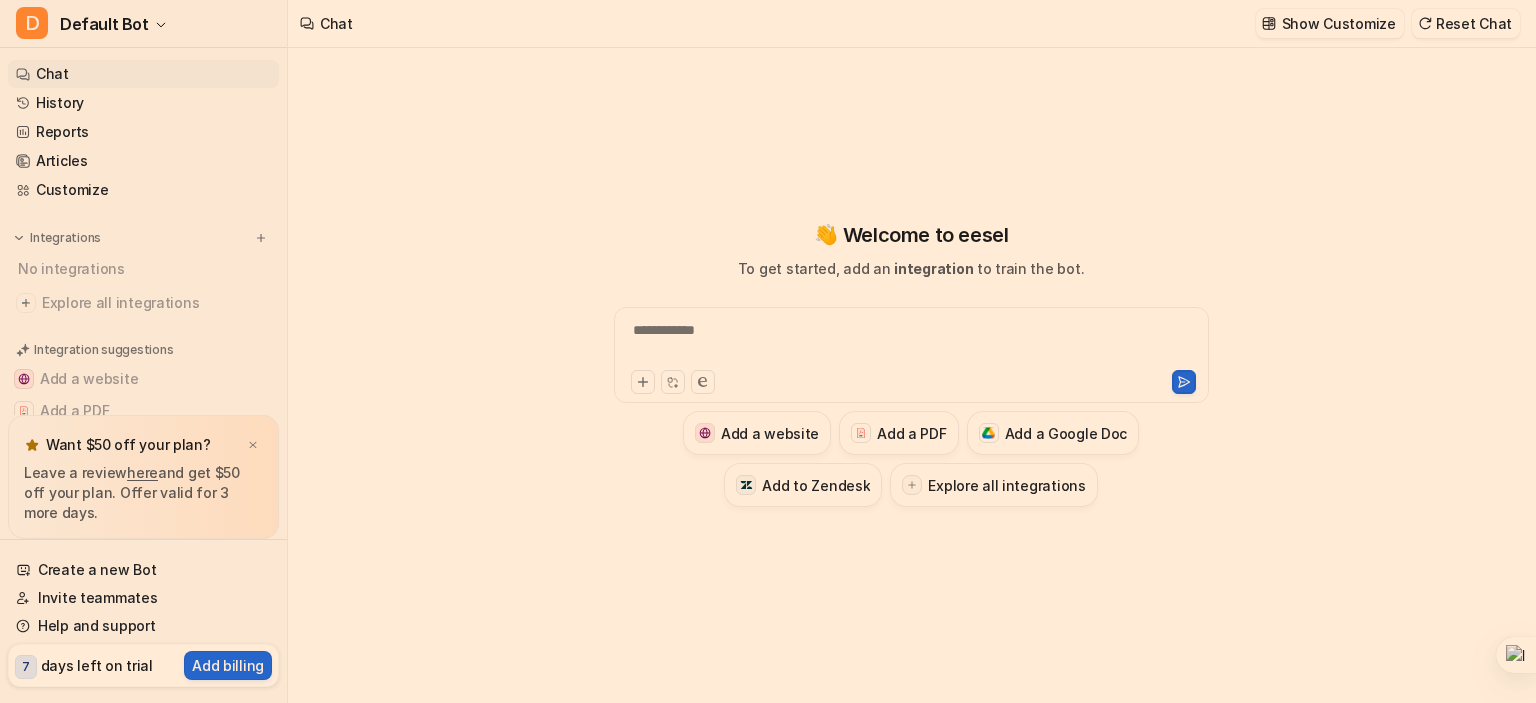 click on "**********" at bounding box center (911, 407) 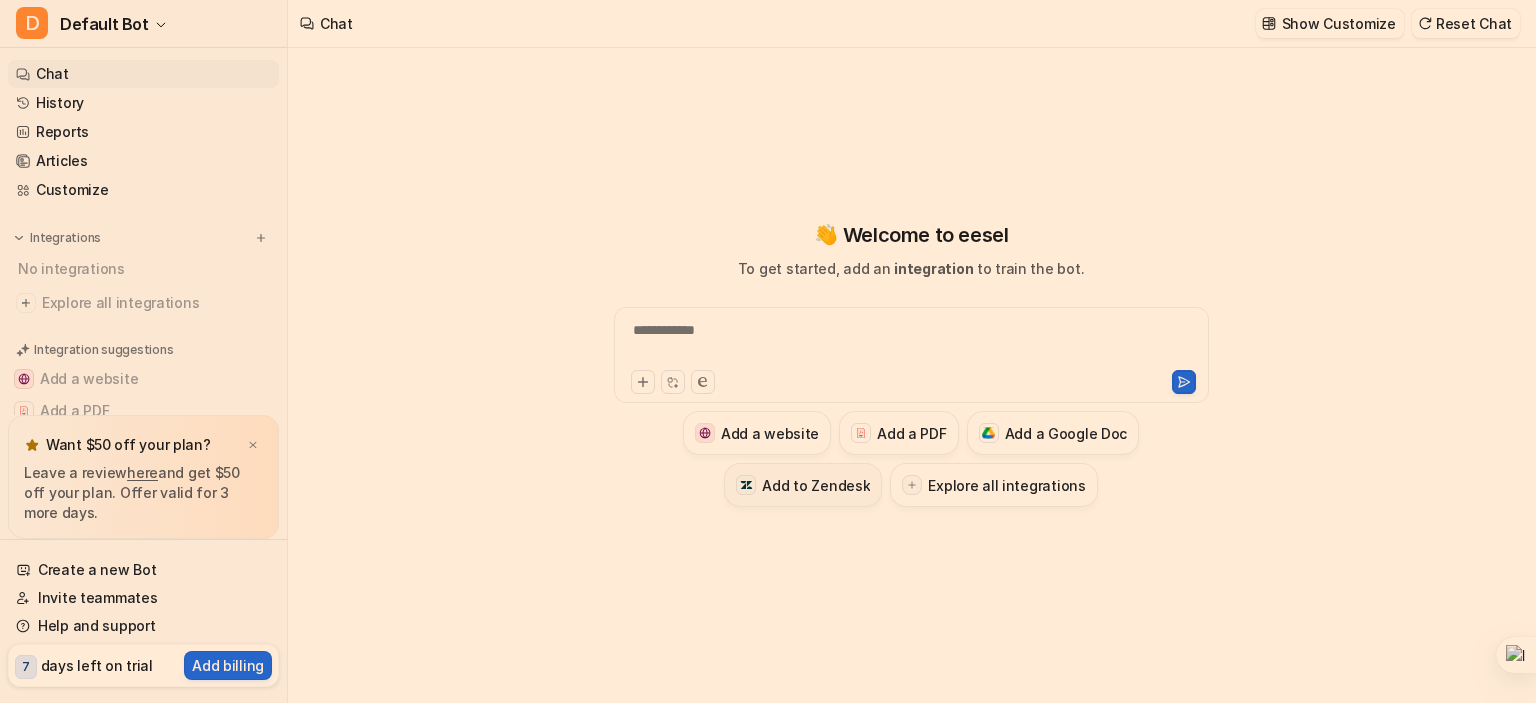 click on "Add to Zendesk" at bounding box center (816, 485) 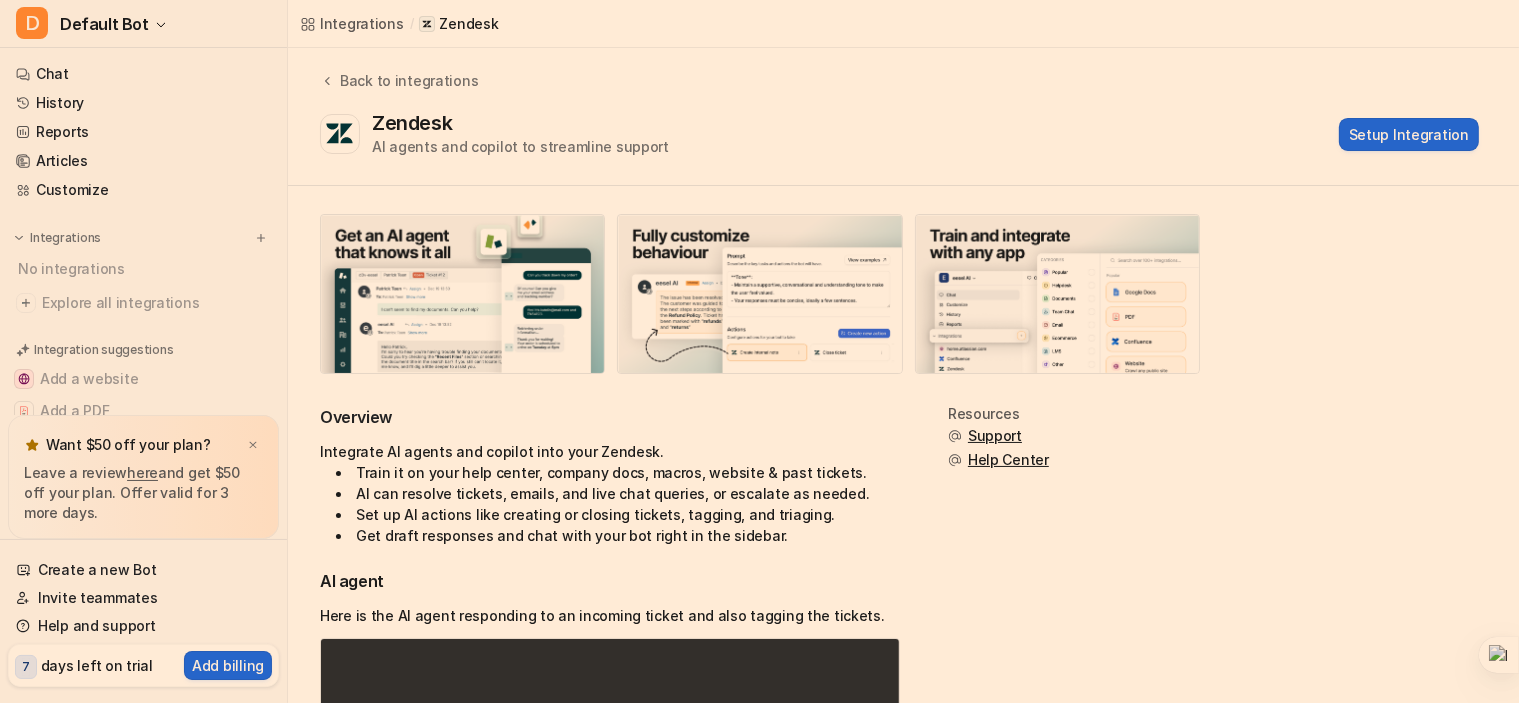 scroll, scrollTop: 0, scrollLeft: 0, axis: both 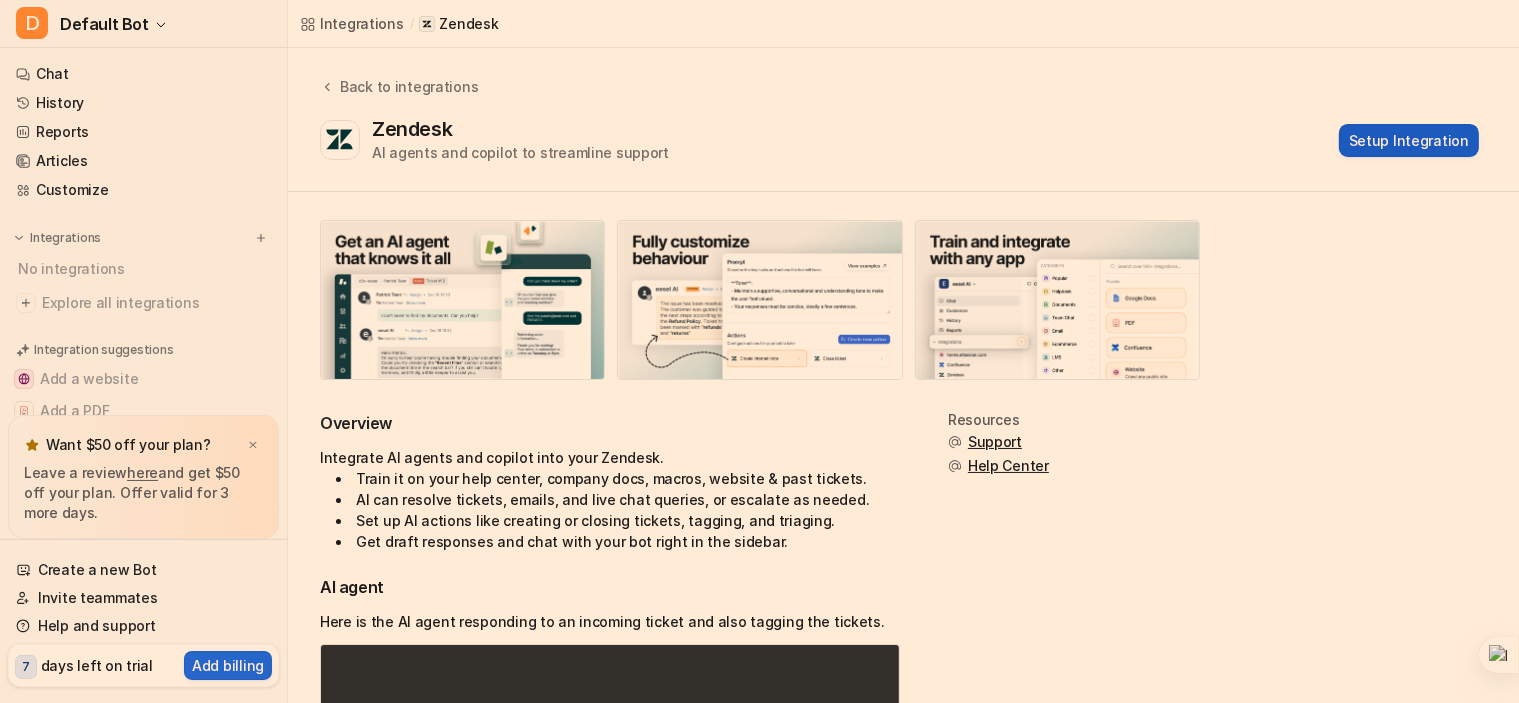 click on "Setup Integration" at bounding box center (1409, 140) 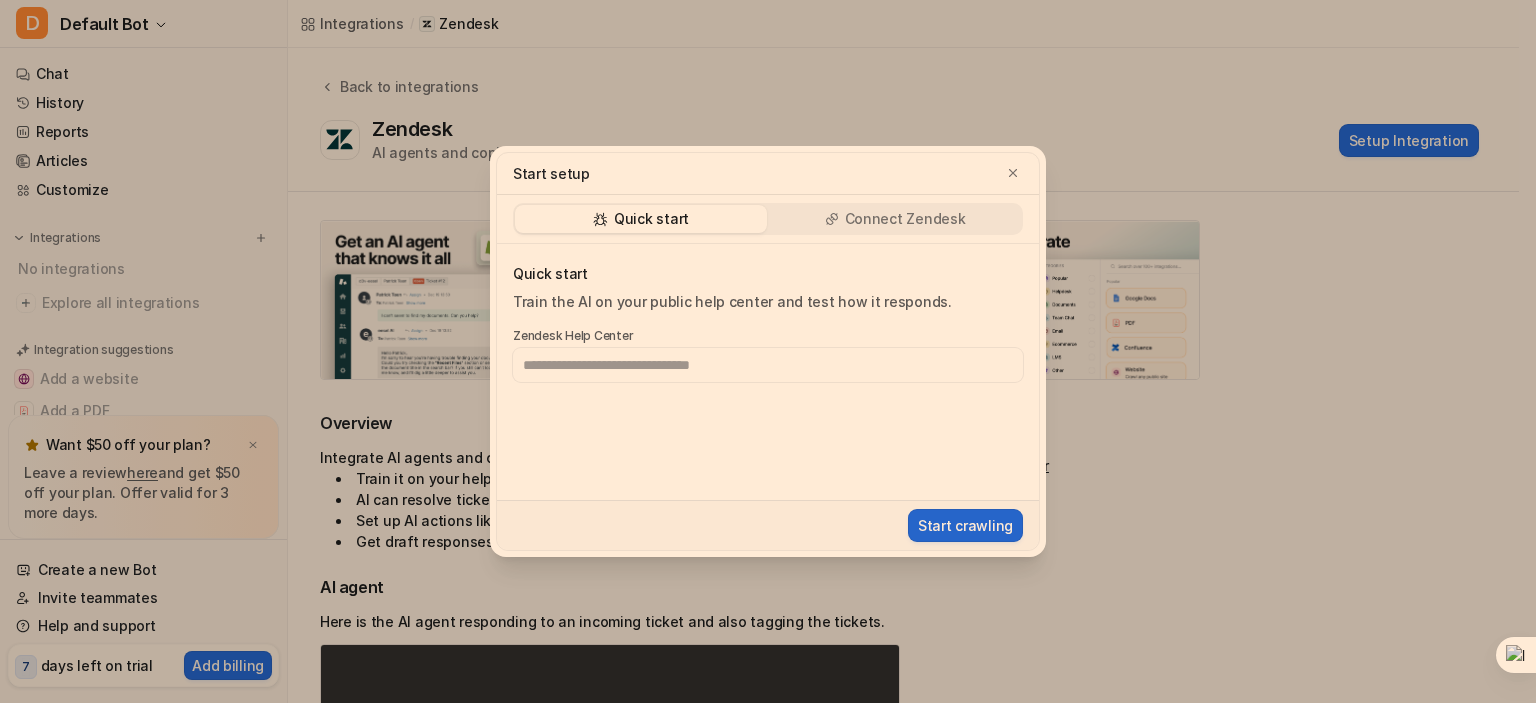 click on "Connect Zendesk" at bounding box center (905, 219) 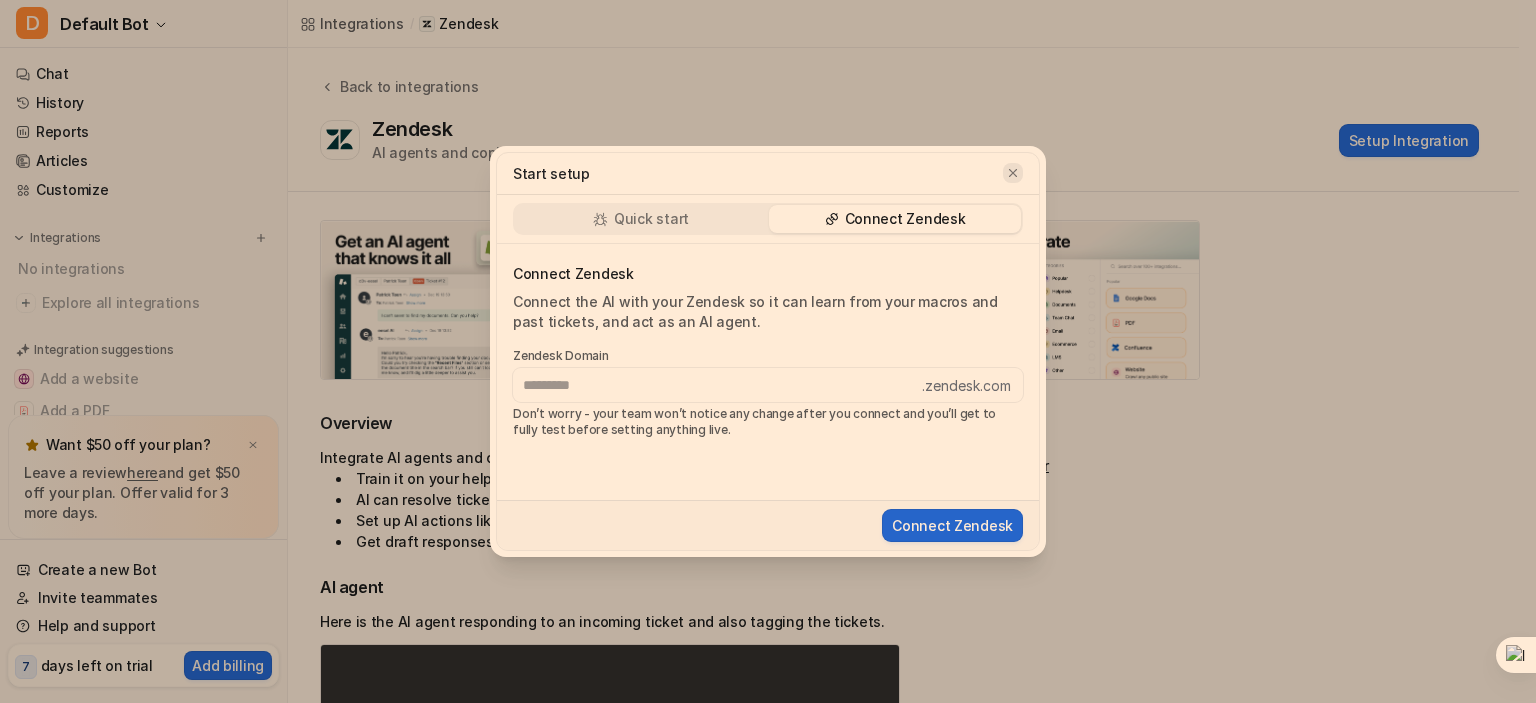 click at bounding box center (1013, 173) 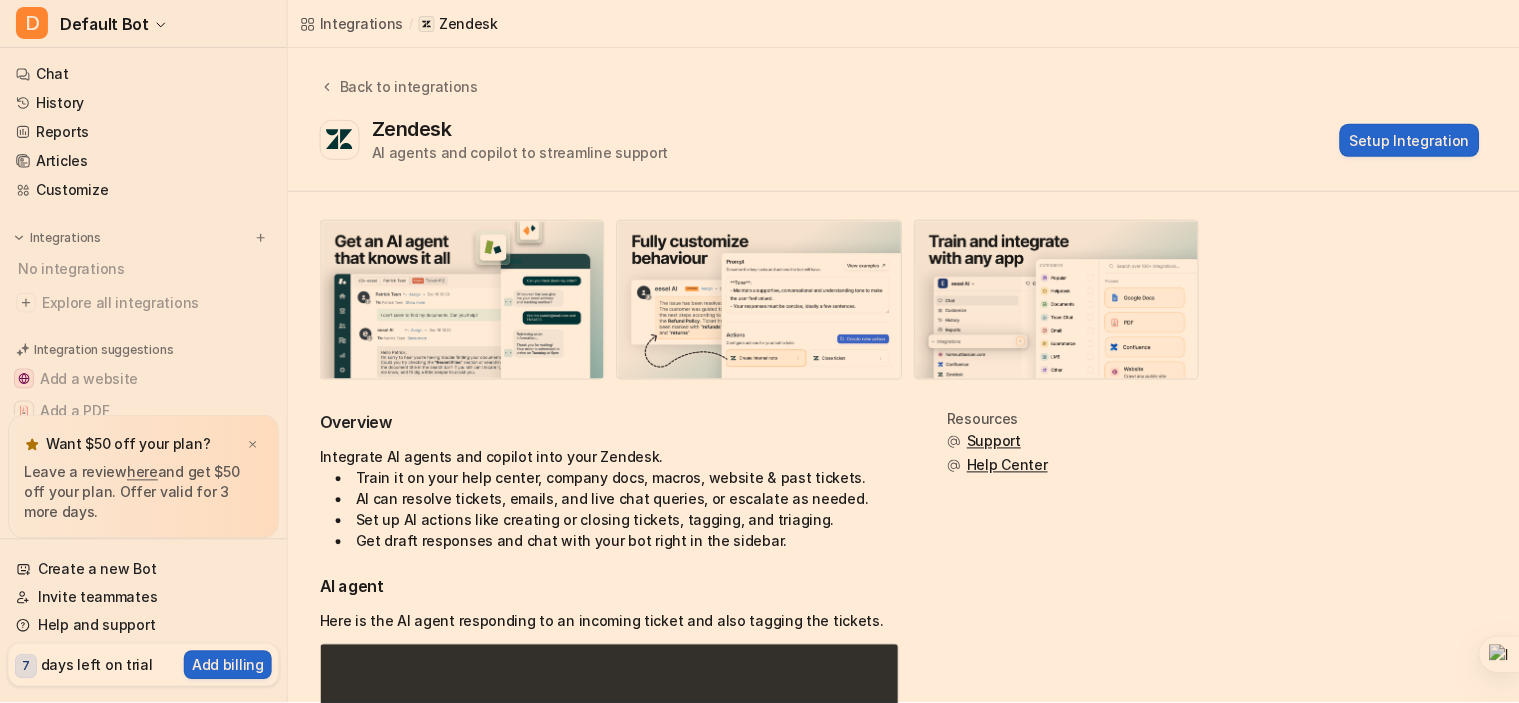 scroll, scrollTop: 0, scrollLeft: 0, axis: both 